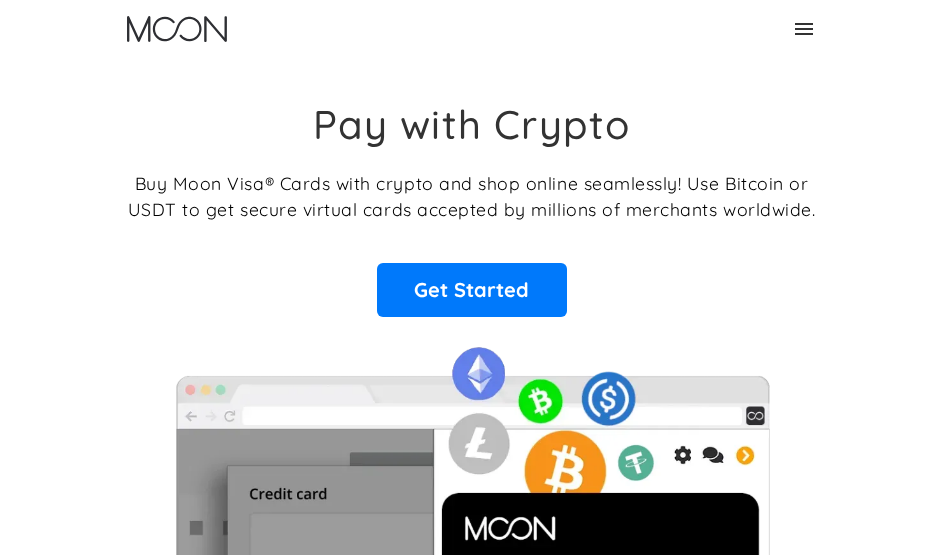 scroll, scrollTop: 0, scrollLeft: 0, axis: both 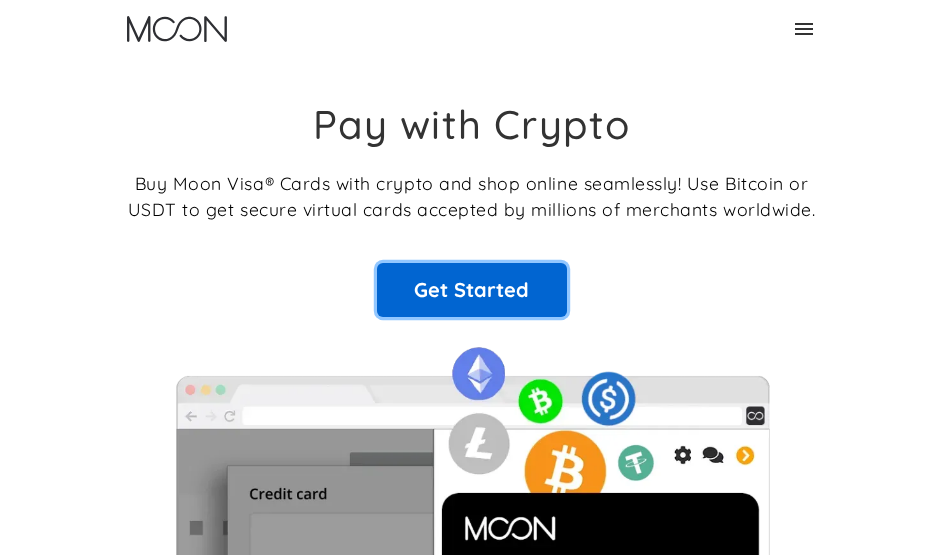 drag, startPoint x: 0, startPoint y: 0, endPoint x: 527, endPoint y: 295, distance: 603.94867 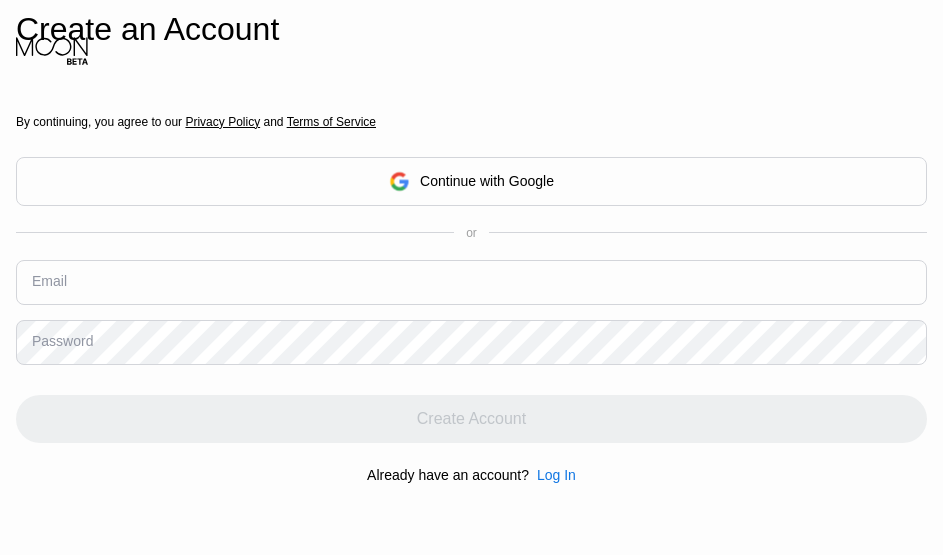 scroll, scrollTop: 0, scrollLeft: 0, axis: both 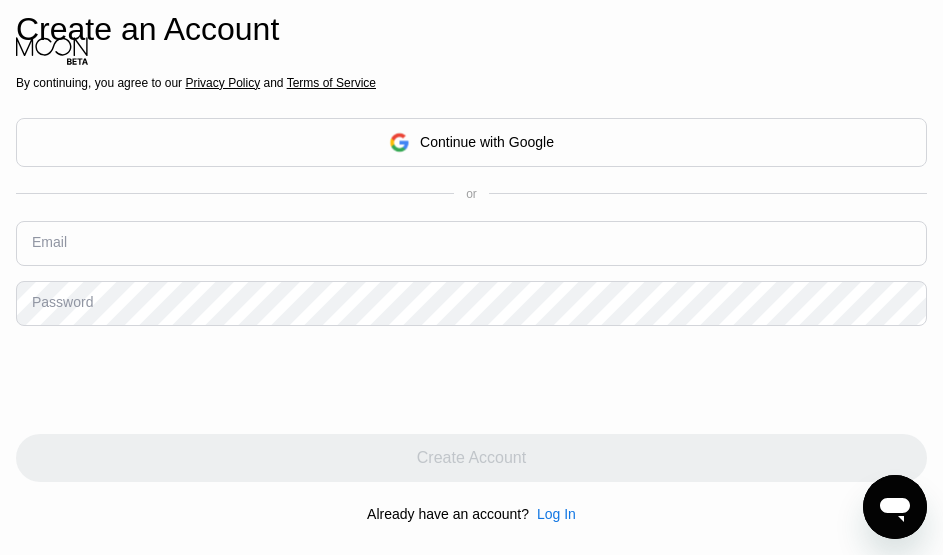 click on "By continuing, you agree to our   Privacy Policy   and   Terms of Service Continue with Google or Email Password Create Account Already have an account? Log In" at bounding box center (471, 298) 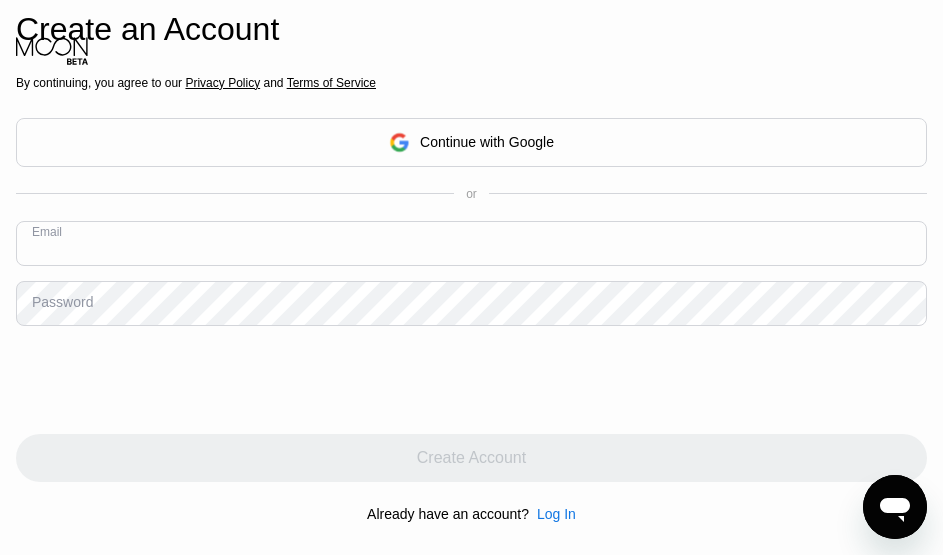 paste on "[EMAIL]" 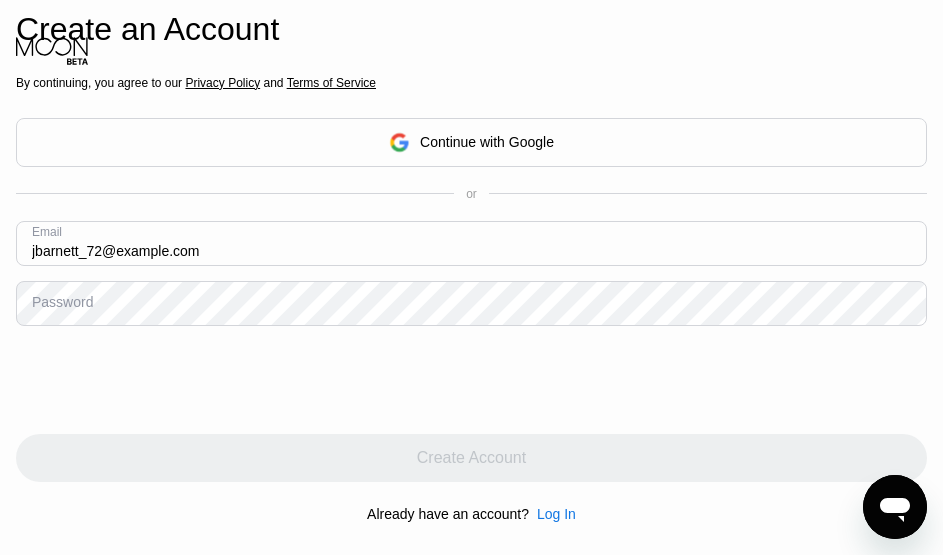 type on "[EMAIL]" 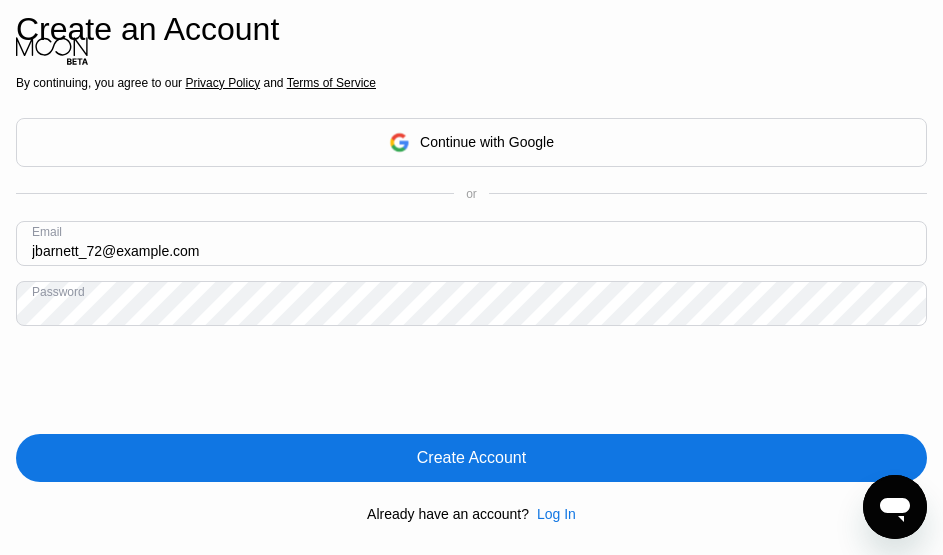 click on "Create Account" at bounding box center (471, 458) 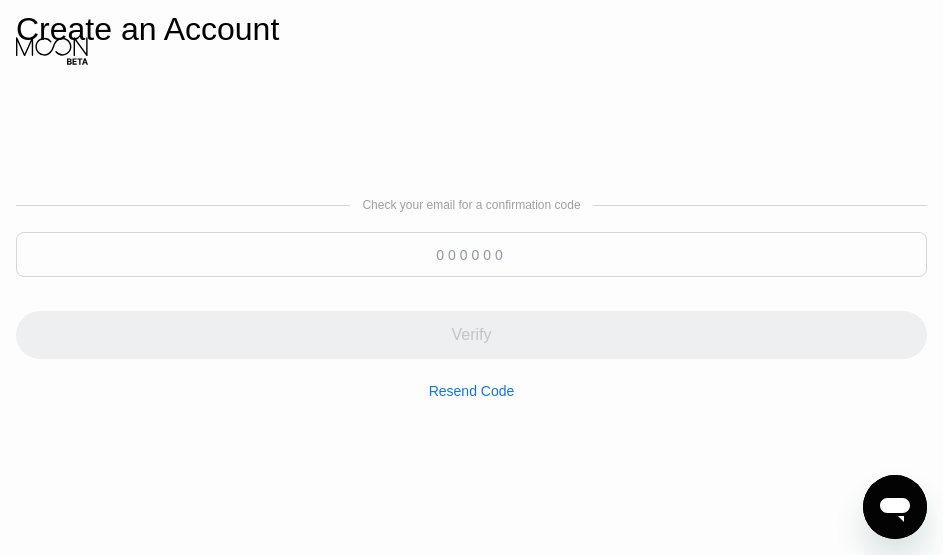 click at bounding box center (471, 254) 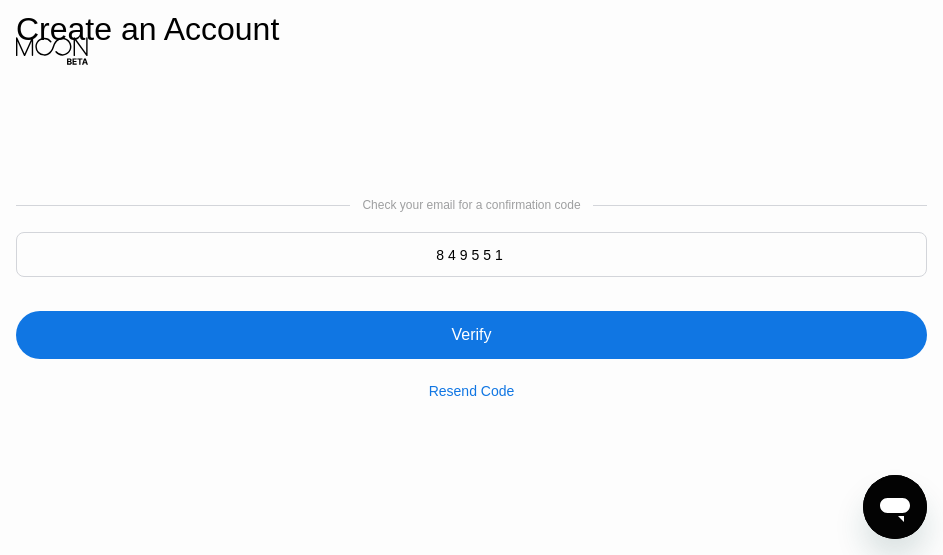 type on "849551" 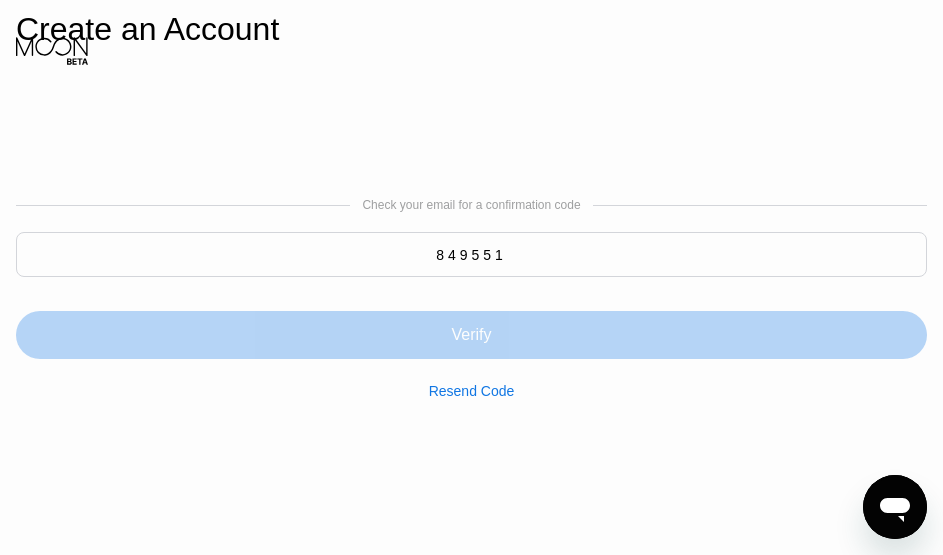 click on "Verify" at bounding box center [471, 335] 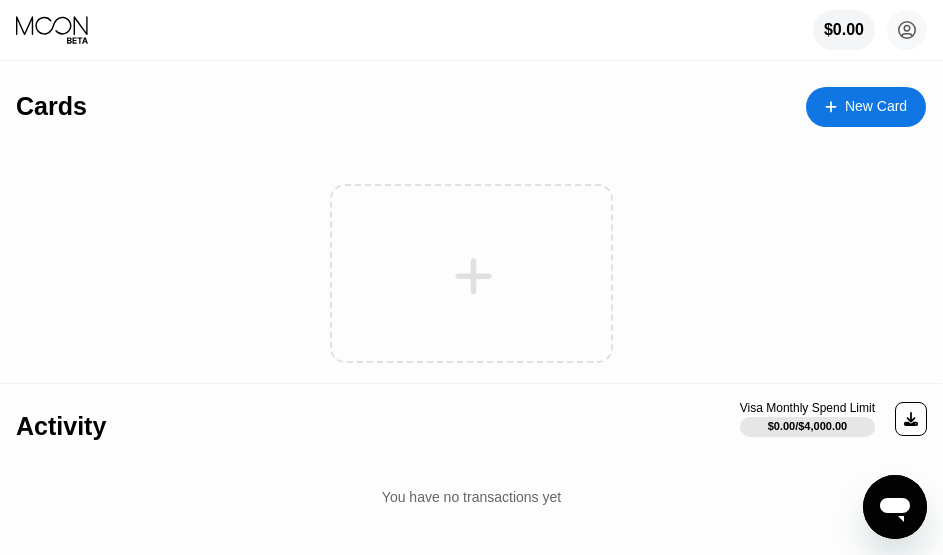 click on "New Card" at bounding box center (876, 106) 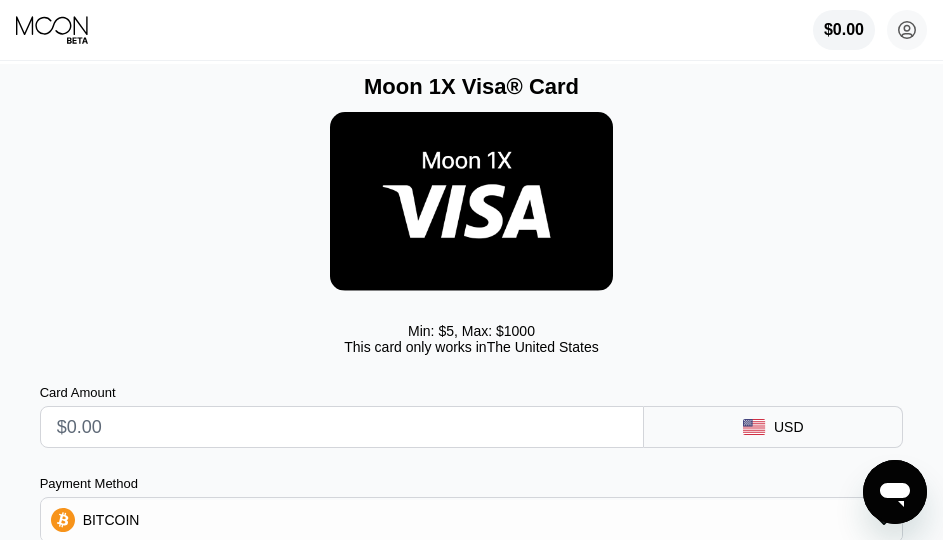 scroll, scrollTop: 200, scrollLeft: 0, axis: vertical 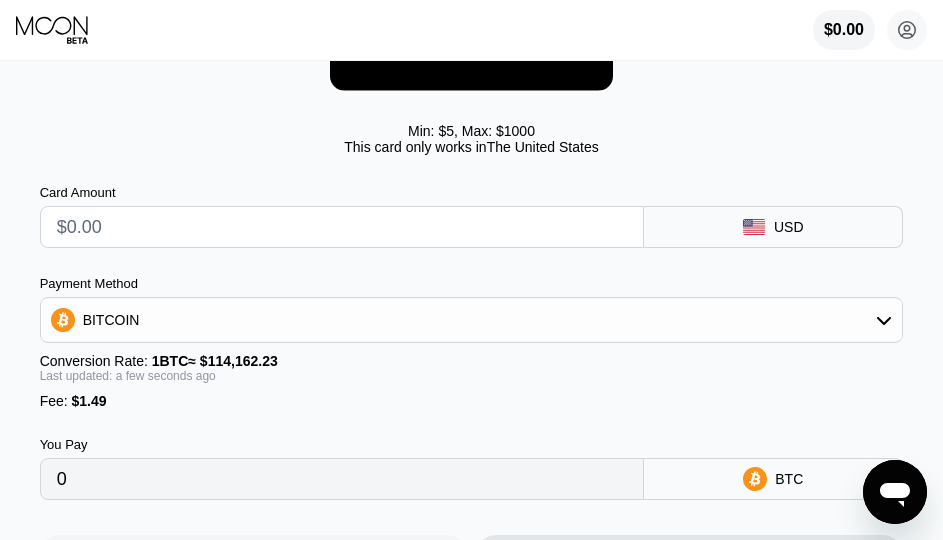 click at bounding box center [342, 227] 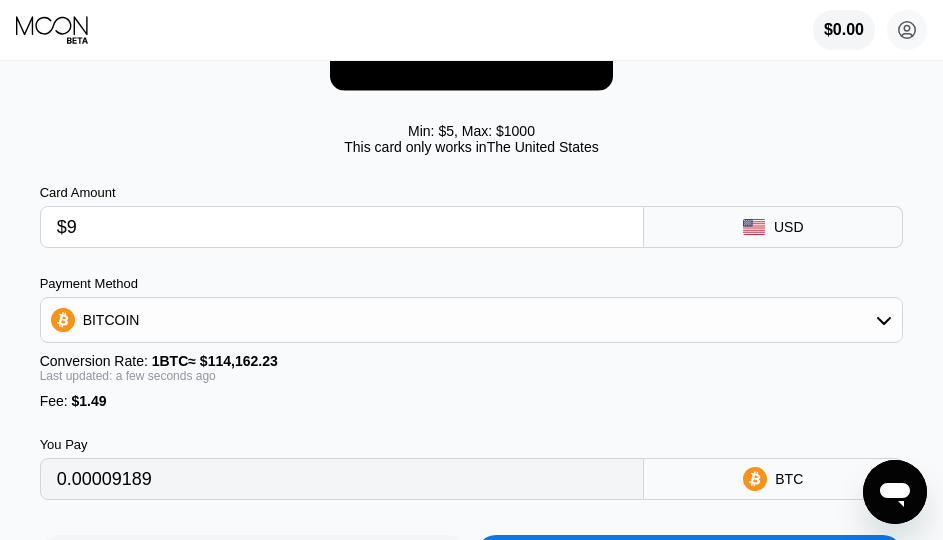 type on "0.00009189" 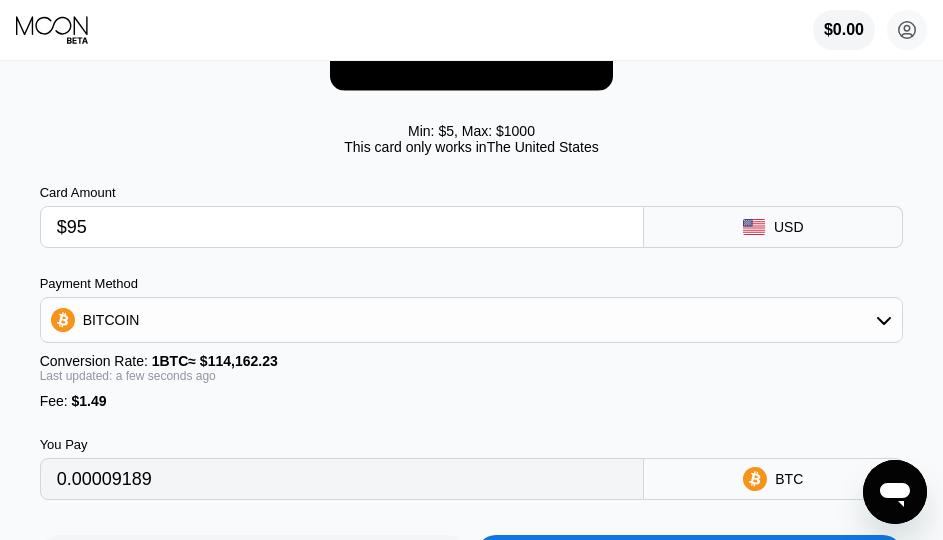 type on "0.00084521" 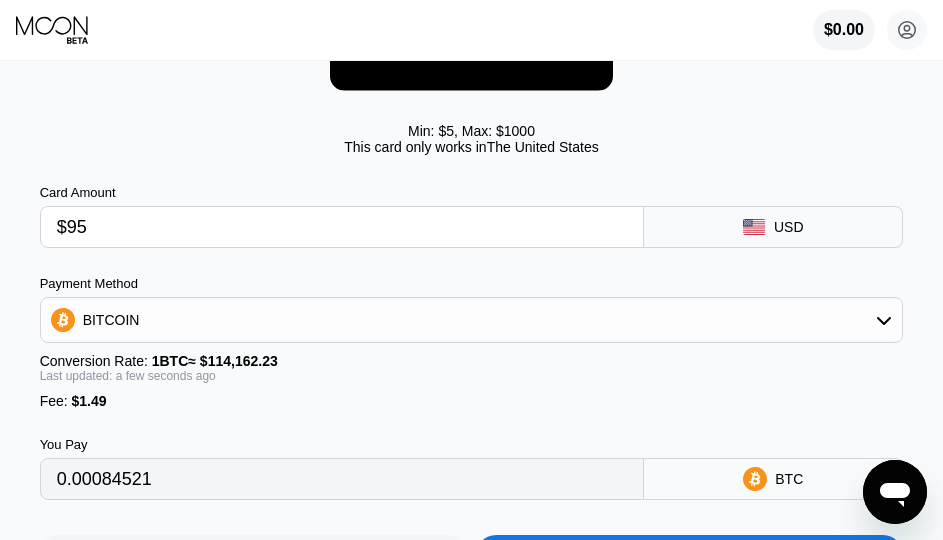 scroll, scrollTop: 400, scrollLeft: 0, axis: vertical 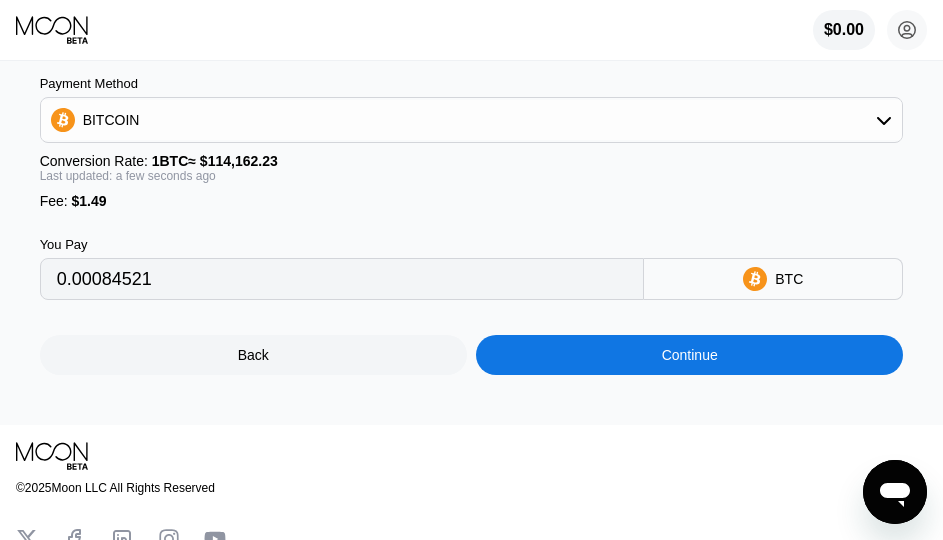 click on "Continue" at bounding box center [690, 355] 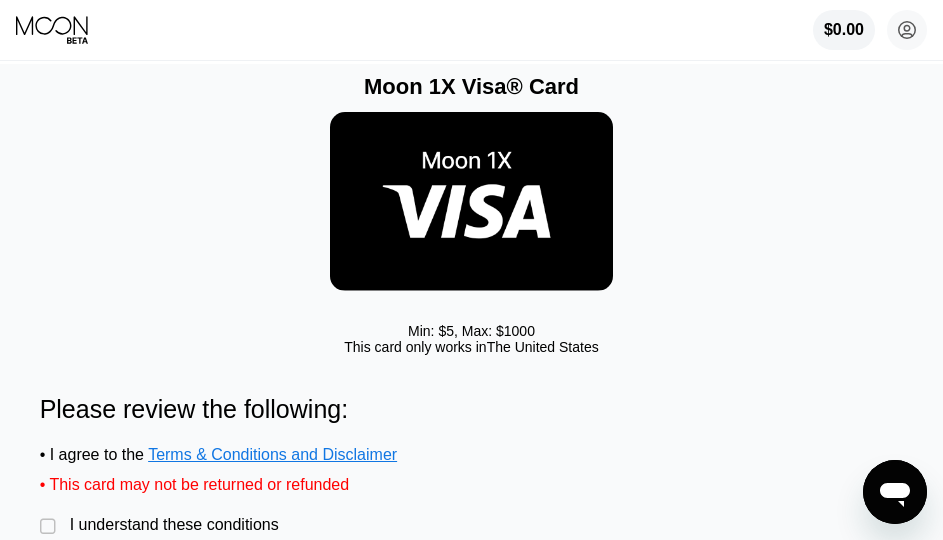 scroll, scrollTop: 200, scrollLeft: 0, axis: vertical 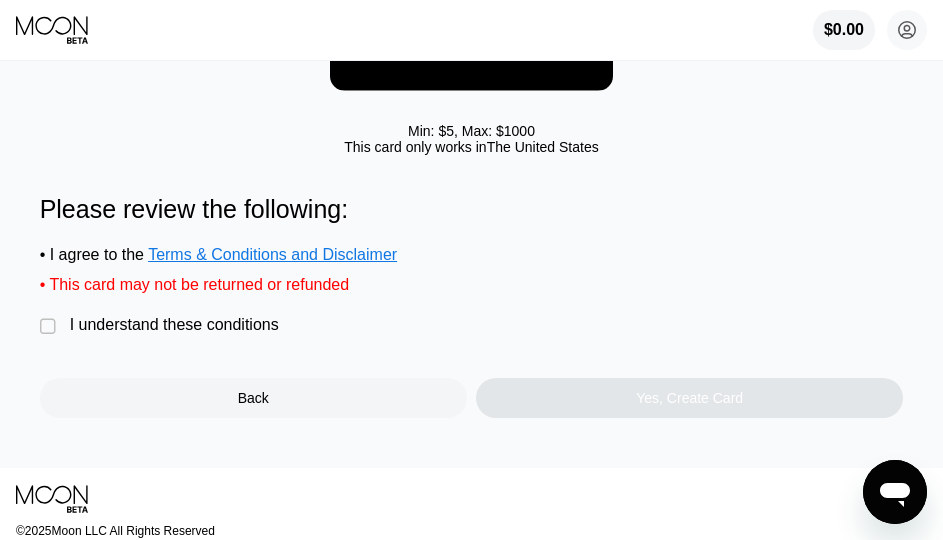 click on "I understand these conditions" at bounding box center (174, 325) 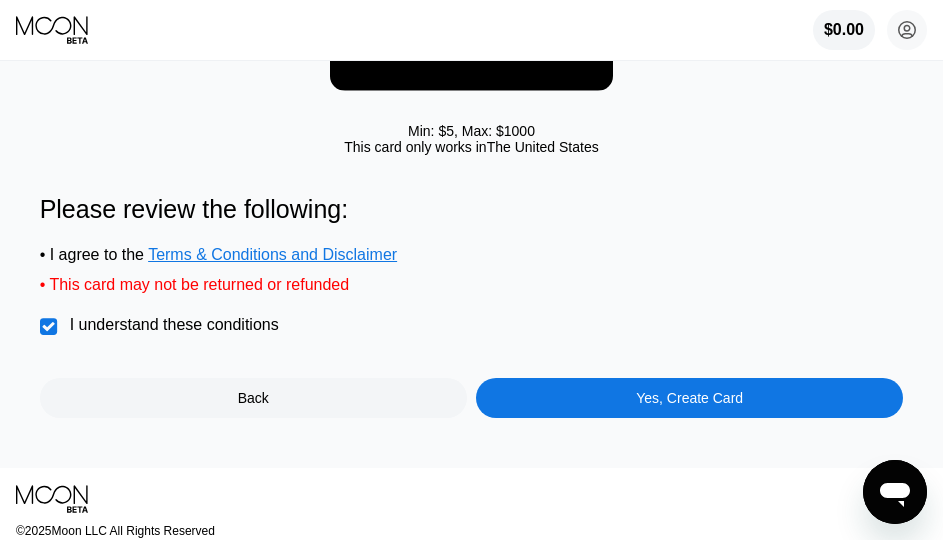 click on "Yes, Create Card" at bounding box center [689, 398] 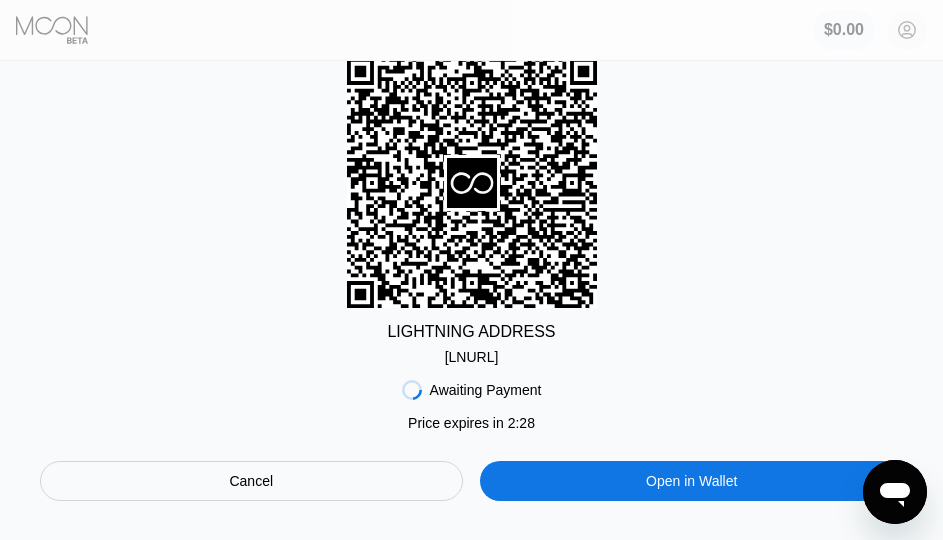 scroll, scrollTop: 0, scrollLeft: 0, axis: both 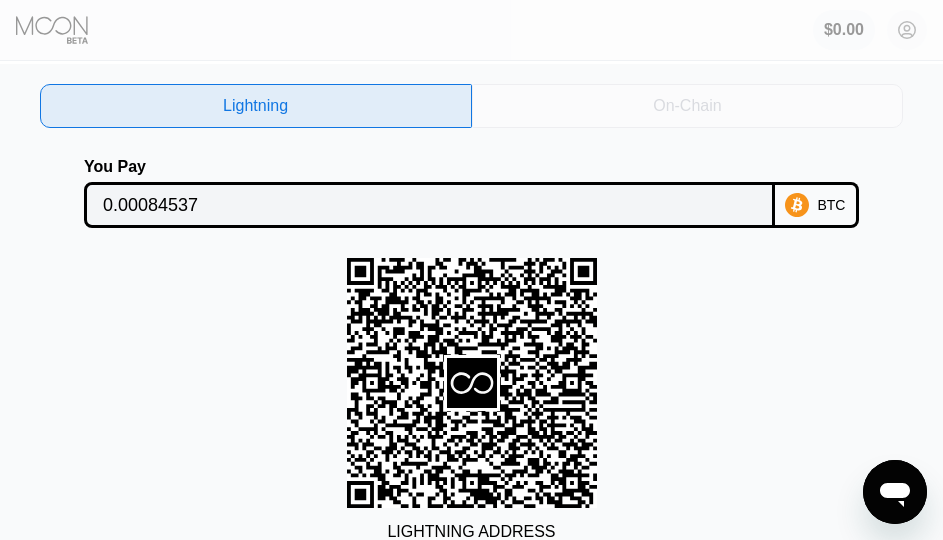 click on "On-Chain" at bounding box center (688, 106) 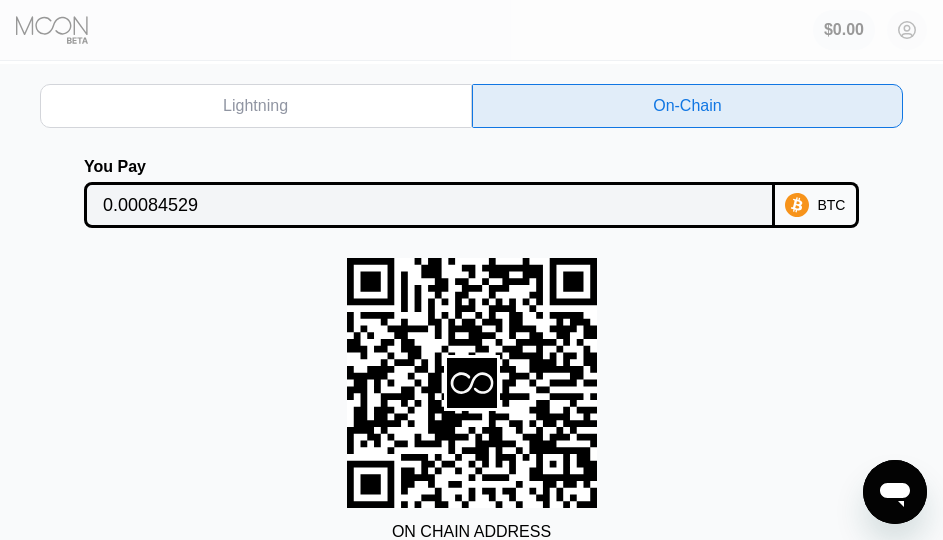 scroll, scrollTop: 0, scrollLeft: 0, axis: both 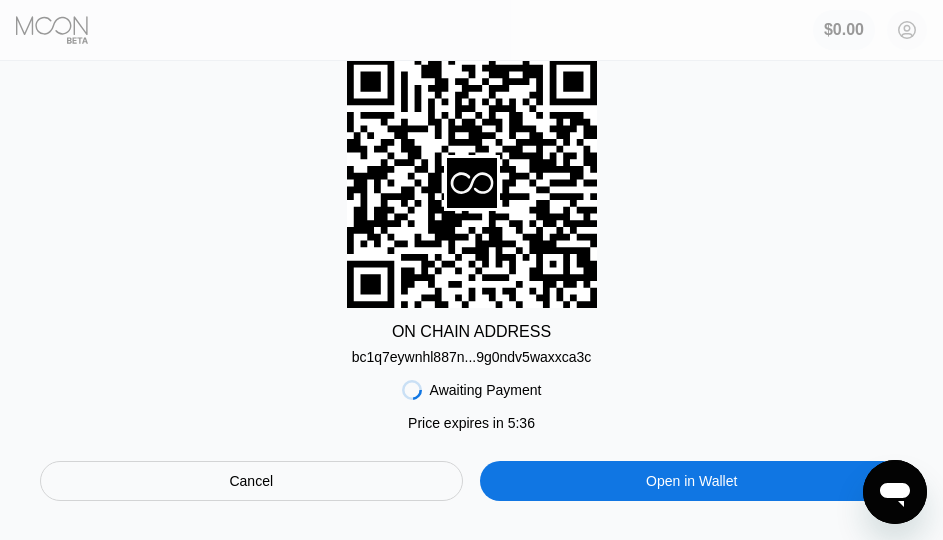 click on "bc1q7eywnhl887n...9g0ndv5waxxca3c" at bounding box center [472, 357] 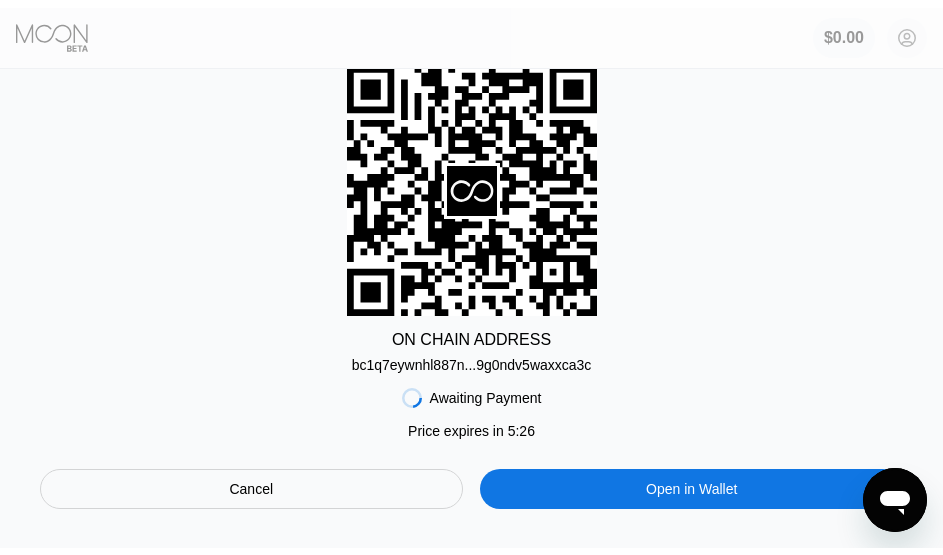scroll, scrollTop: 0, scrollLeft: 0, axis: both 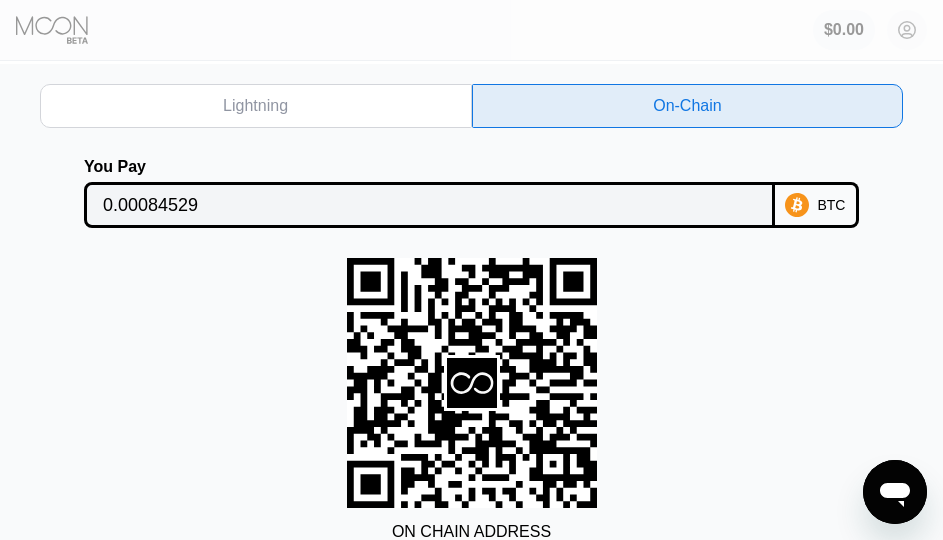 click on "0.00084529" at bounding box center [429, 205] 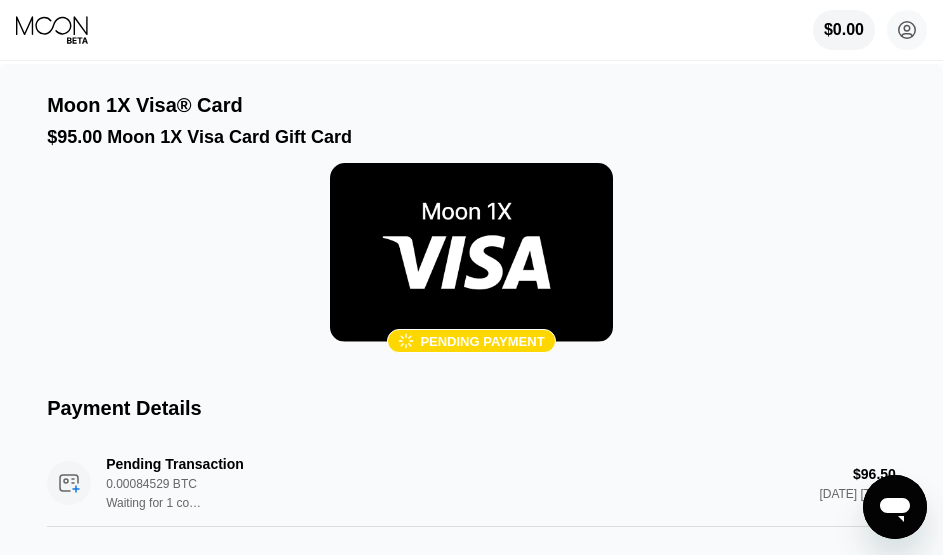 scroll, scrollTop: 100, scrollLeft: 0, axis: vertical 